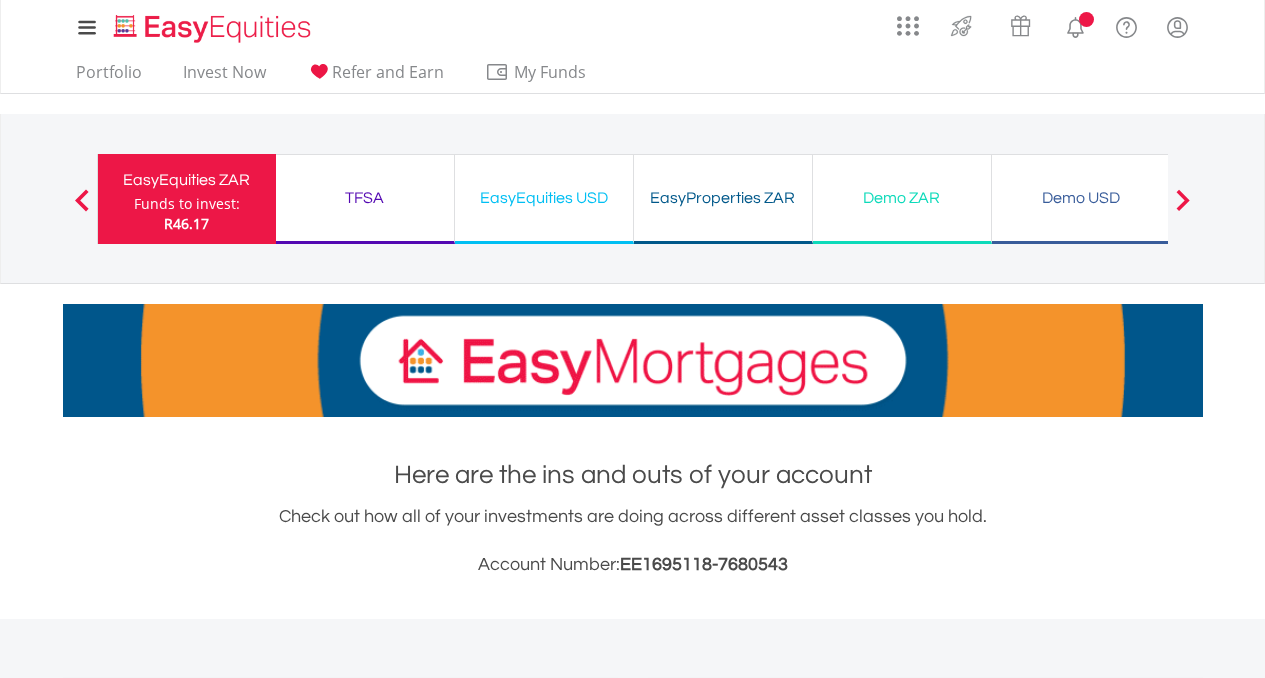 scroll, scrollTop: 740, scrollLeft: 0, axis: vertical 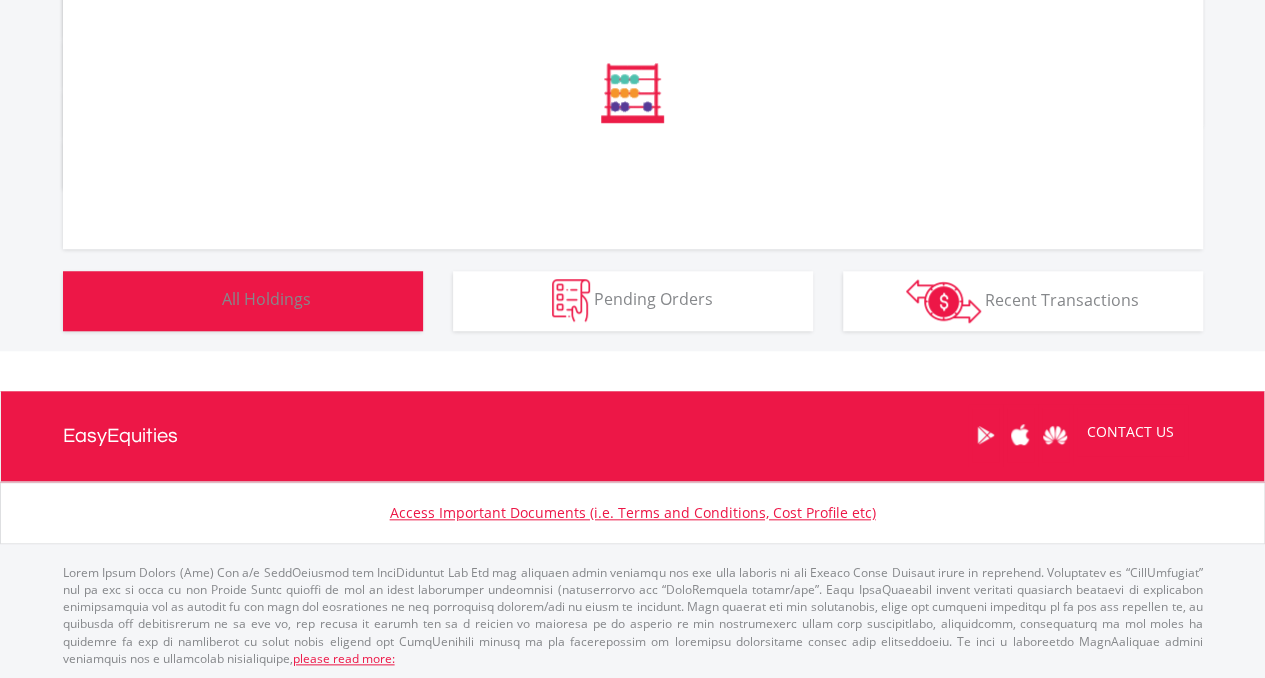 click on "Holdings
All Holdings" at bounding box center [243, 301] 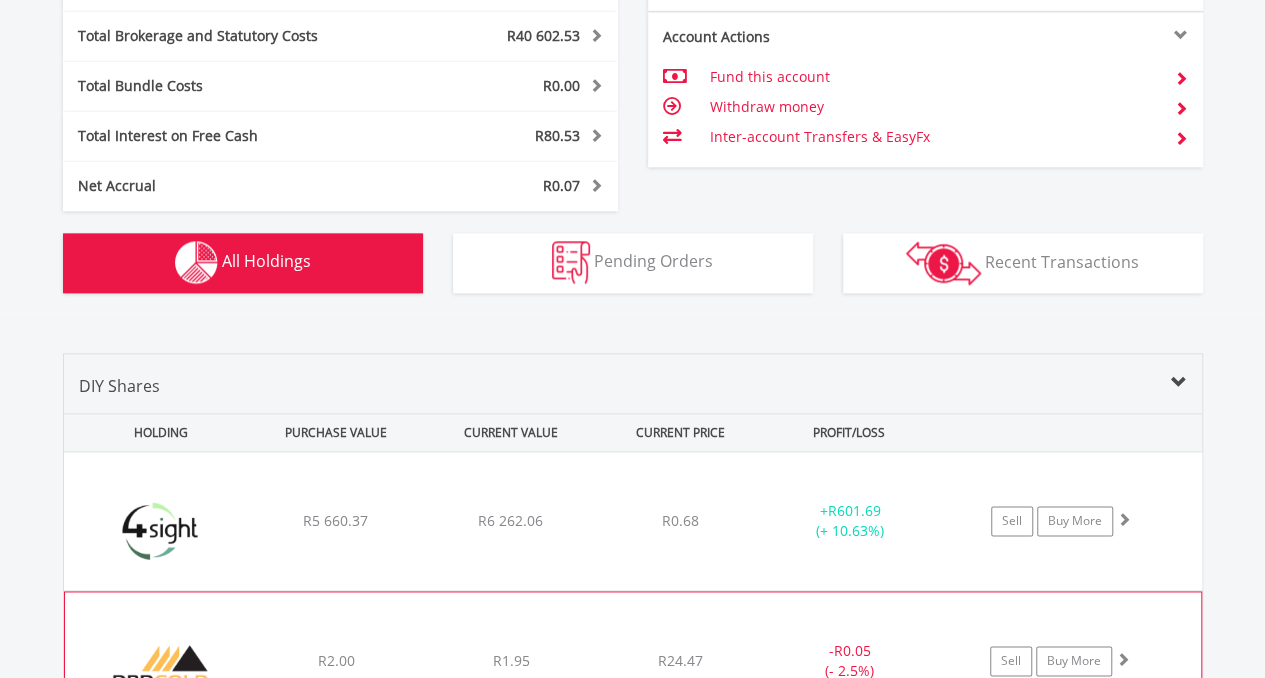 scroll, scrollTop: 1610, scrollLeft: 0, axis: vertical 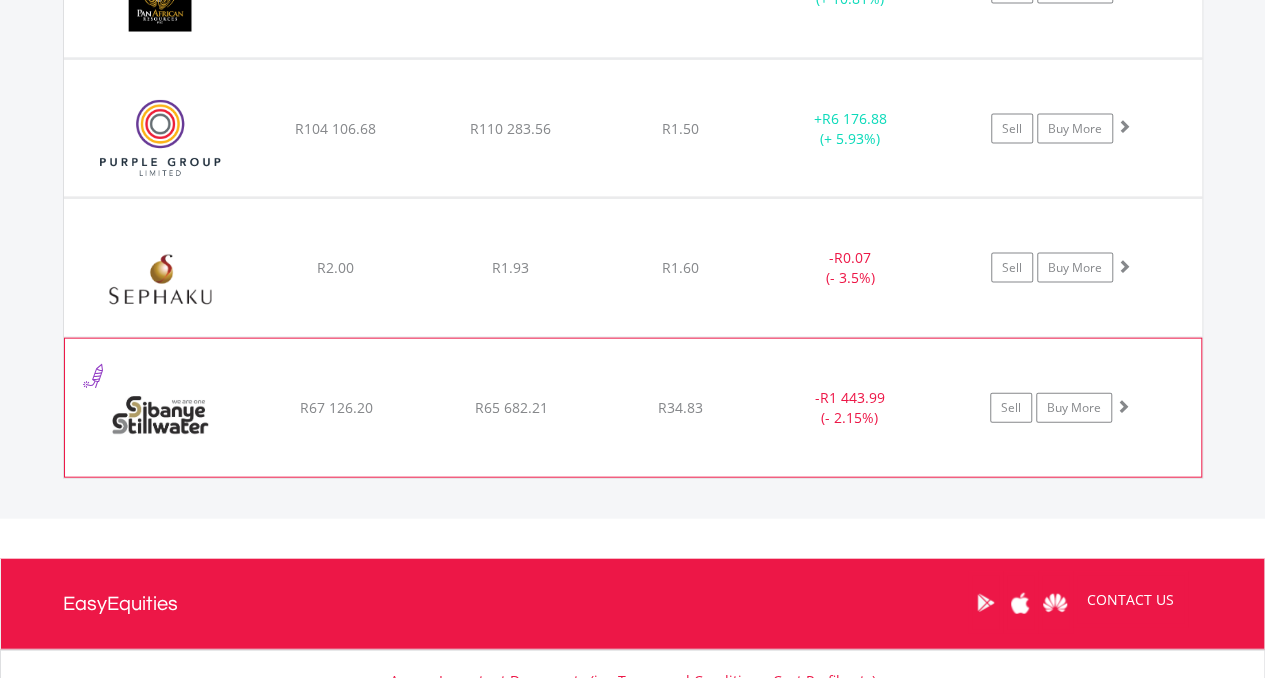 click on "﻿
Sibanye Stillwater Limited
R67 126.20
R65 682.21
R34.83
-  R1 443.99 (- 2.15%)
Sell
Buy More" at bounding box center [633, -431] 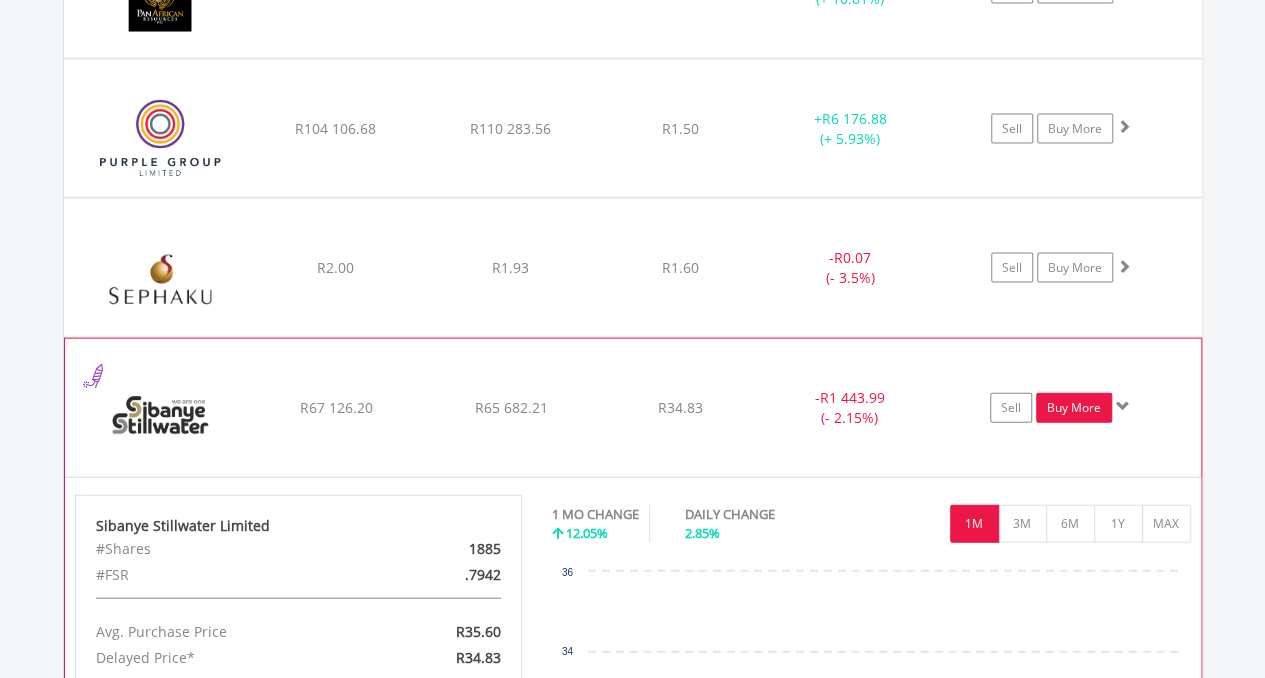 click on "Buy More" at bounding box center [1074, 408] 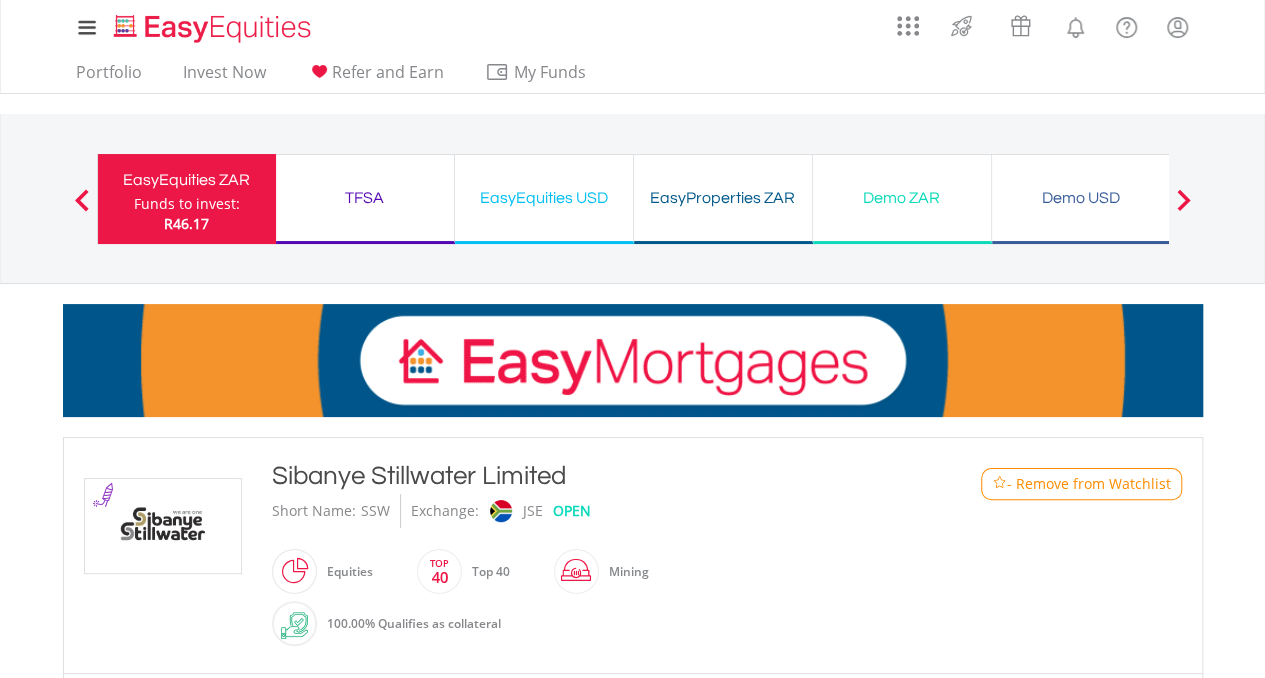 scroll, scrollTop: 0, scrollLeft: 0, axis: both 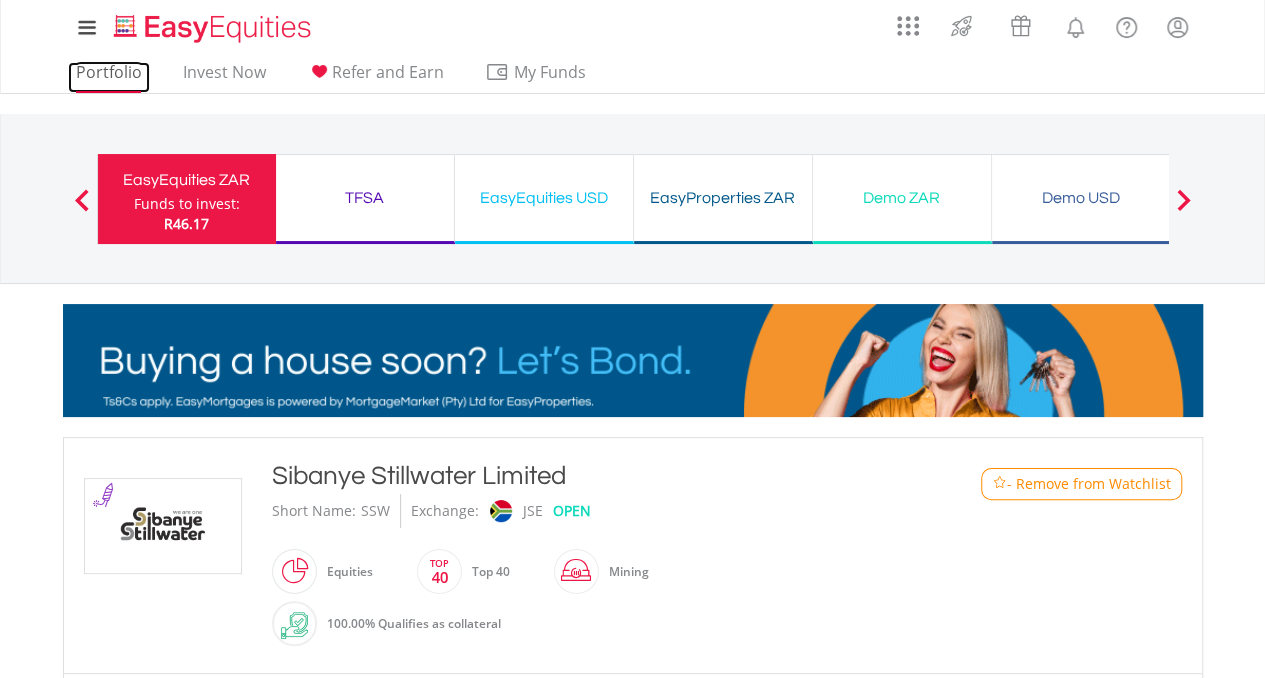 click on "Portfolio" at bounding box center (109, 77) 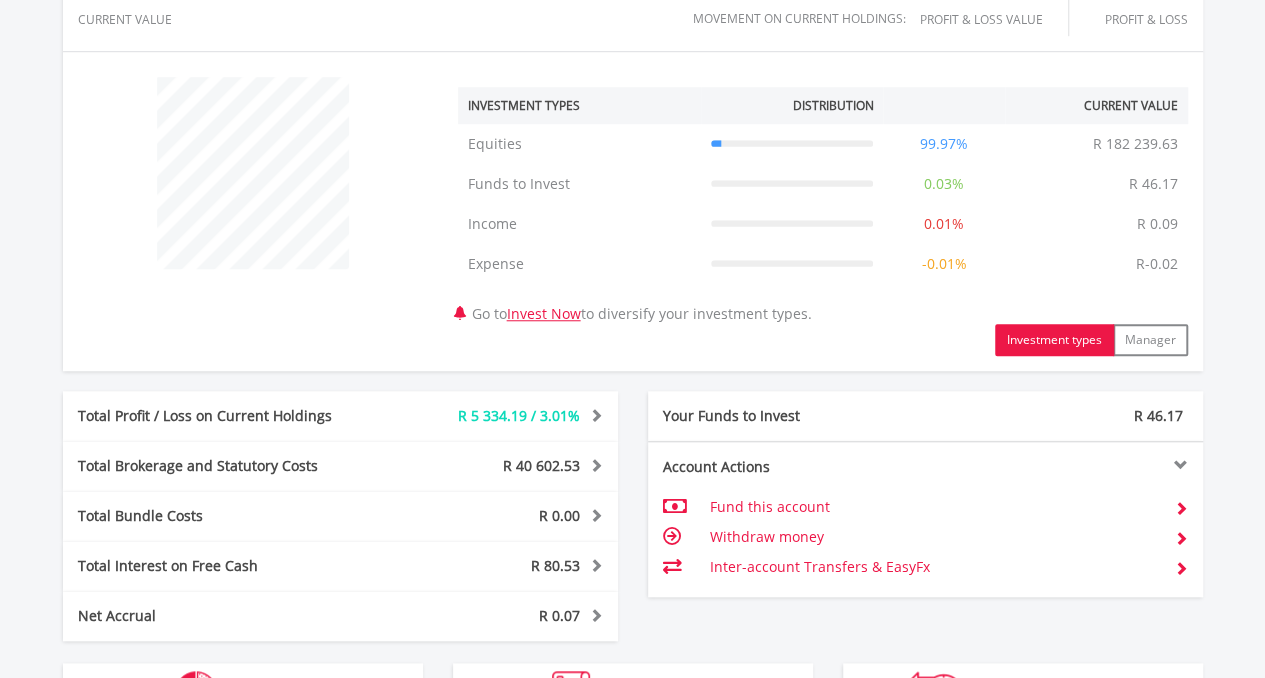 scroll, scrollTop: 1091, scrollLeft: 0, axis: vertical 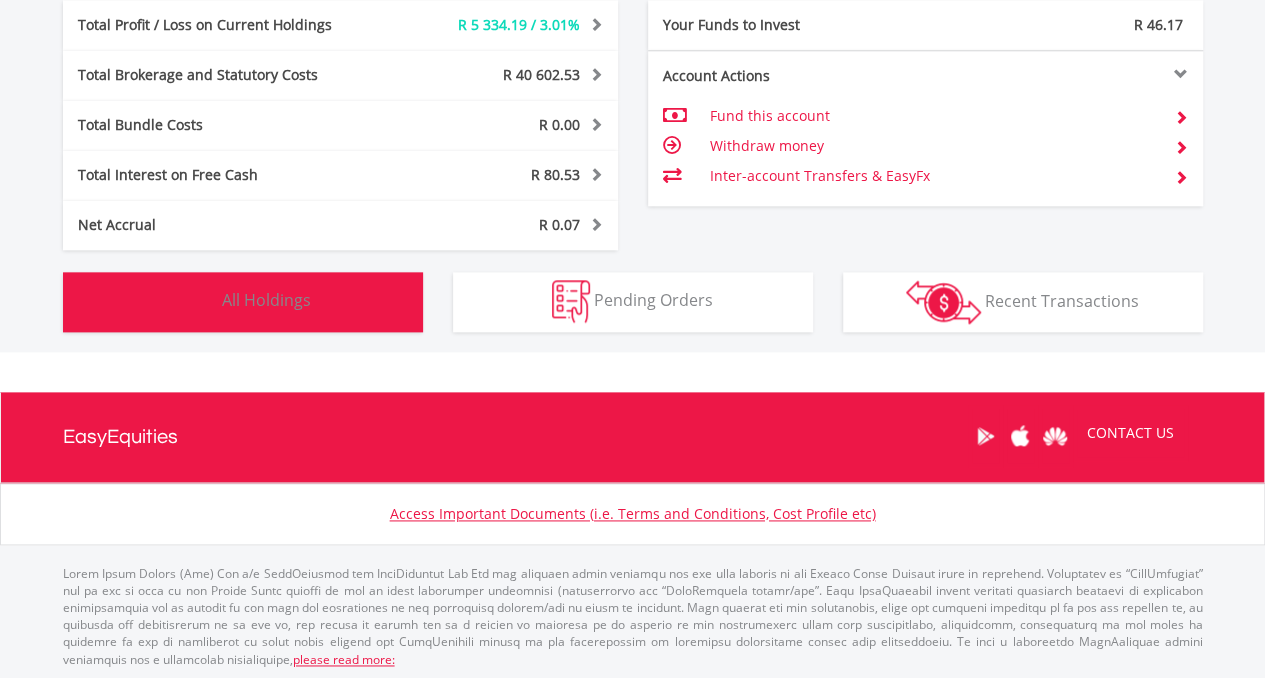click on "Holdings
All Holdings" at bounding box center (243, 302) 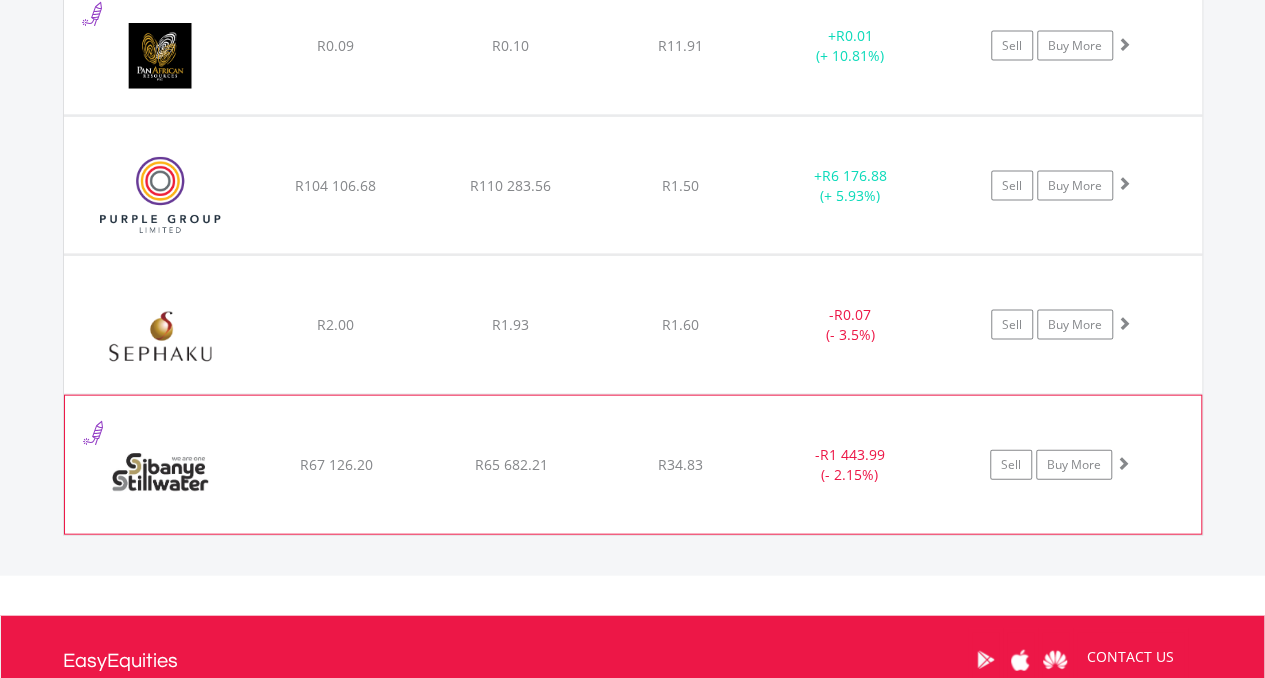scroll, scrollTop: 1982, scrollLeft: 0, axis: vertical 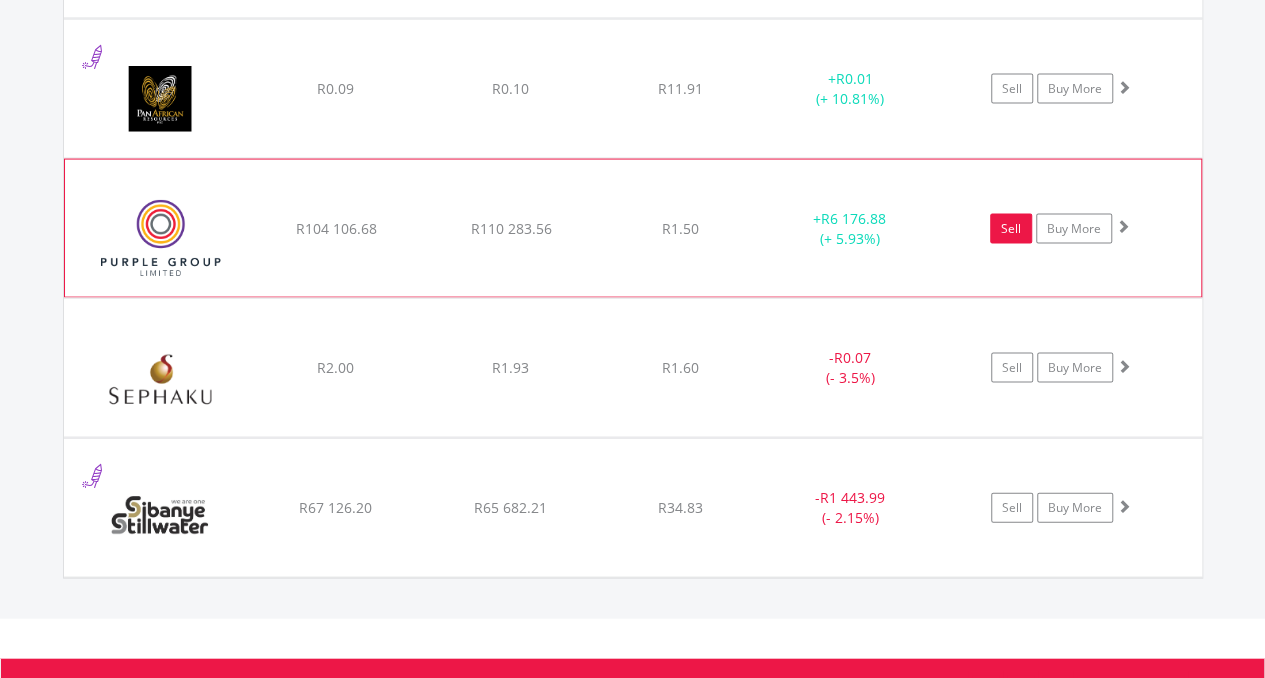 click on "Sell" at bounding box center [1011, 229] 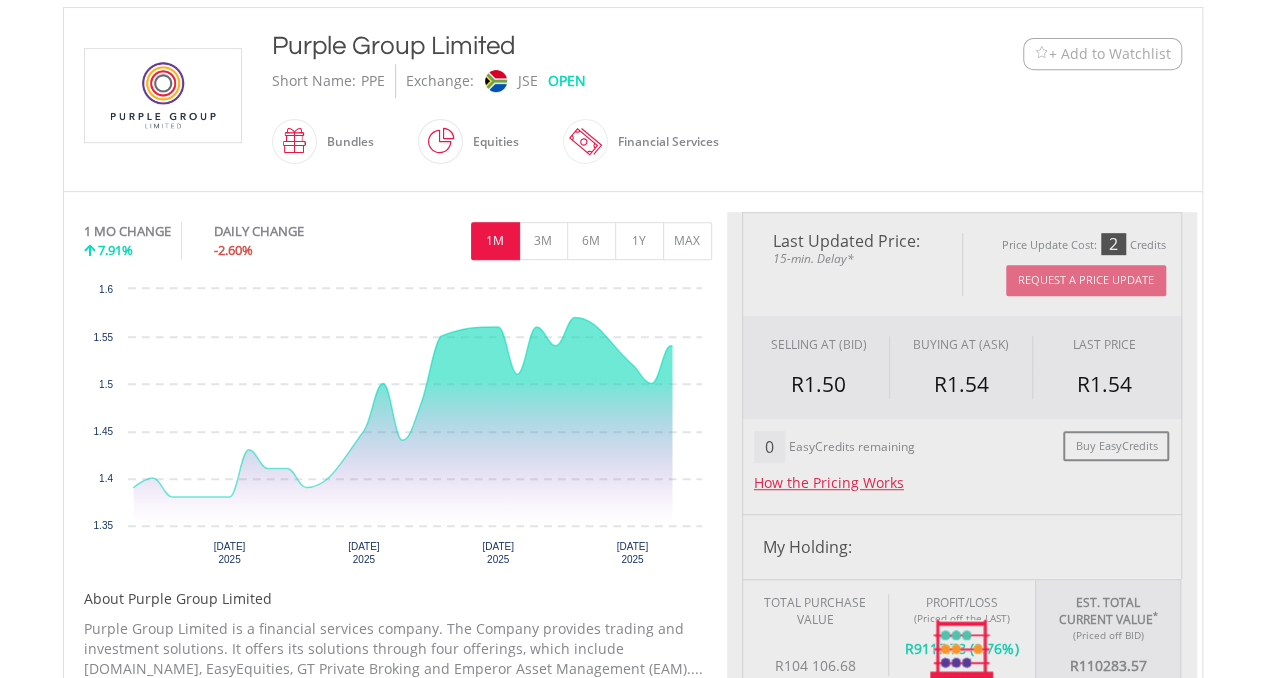 scroll, scrollTop: 500, scrollLeft: 0, axis: vertical 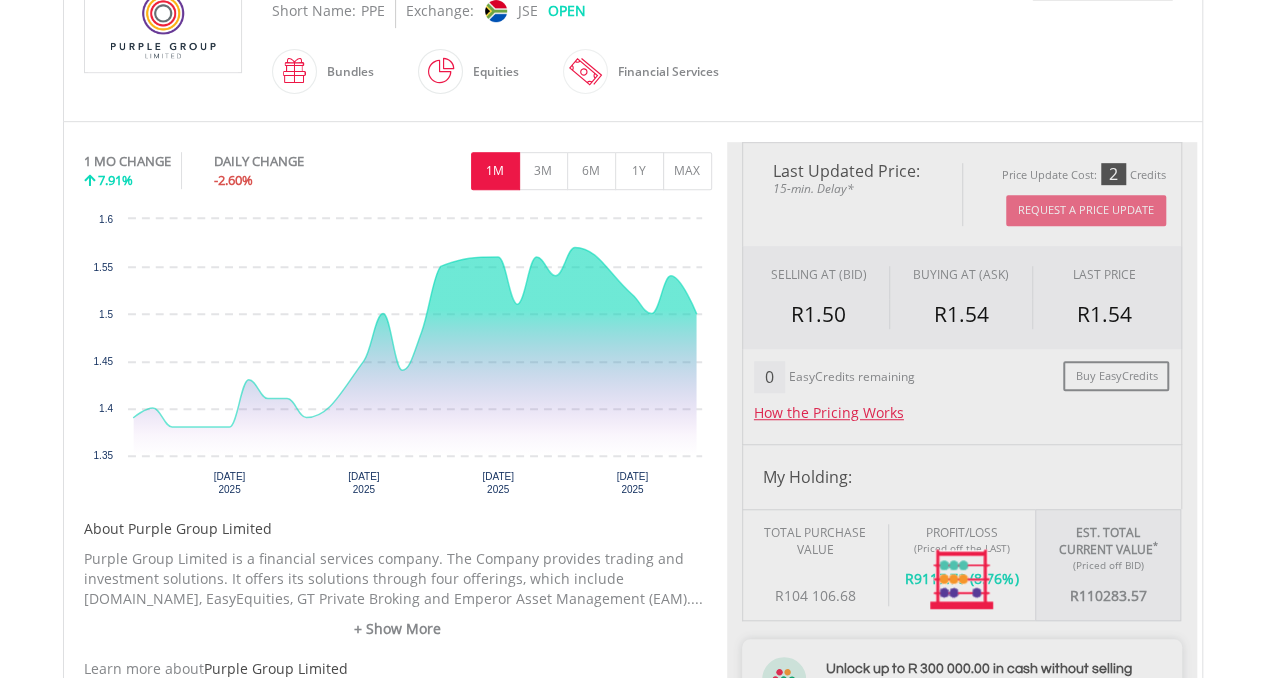 type on "*********" 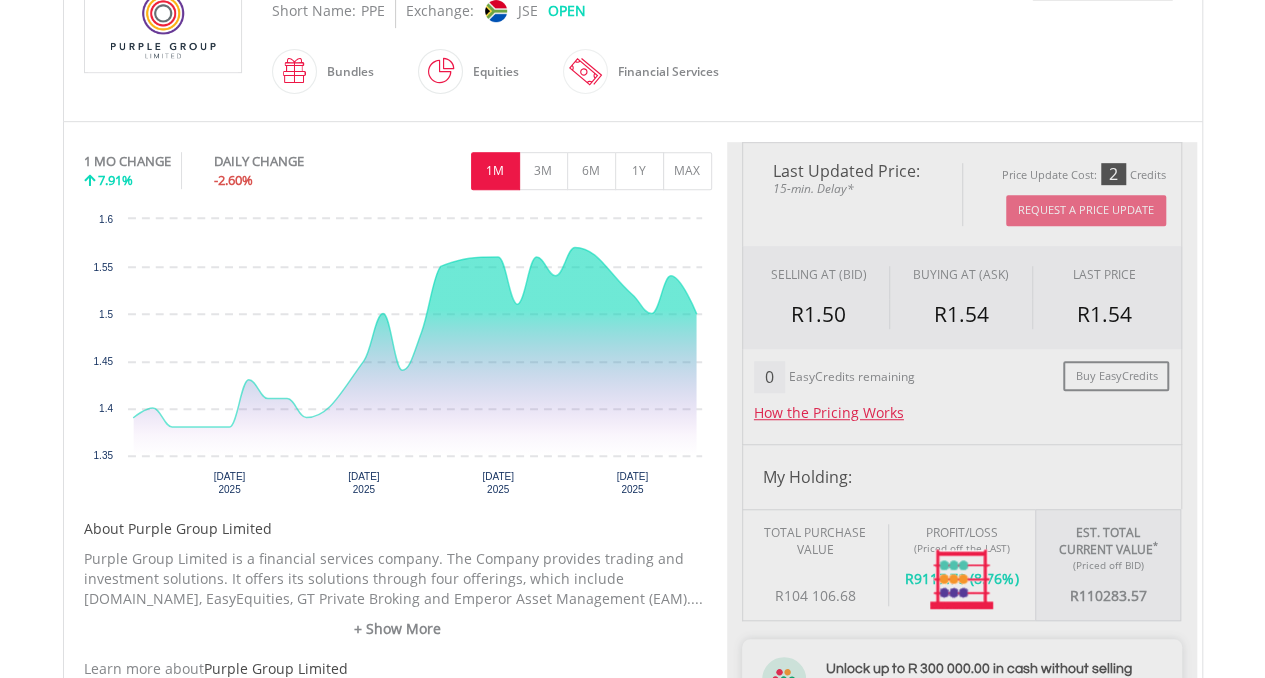 type on "******" 